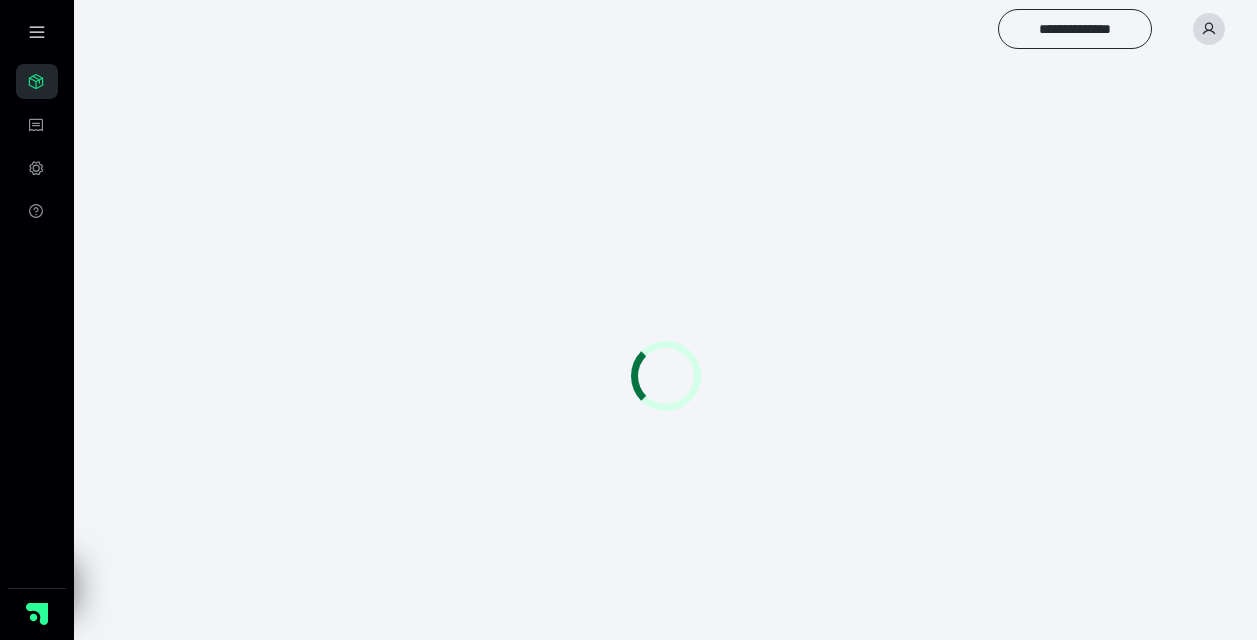 scroll, scrollTop: 0, scrollLeft: 0, axis: both 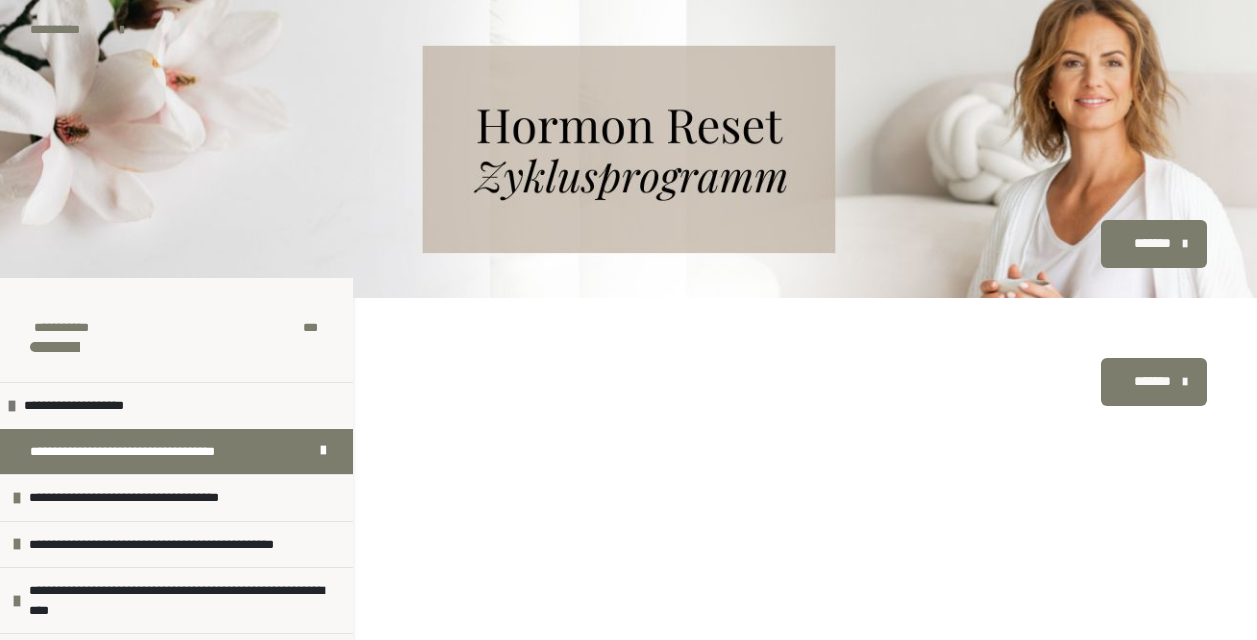 drag, startPoint x: 0, startPoint y: 0, endPoint x: 591, endPoint y: 546, distance: 804.60986 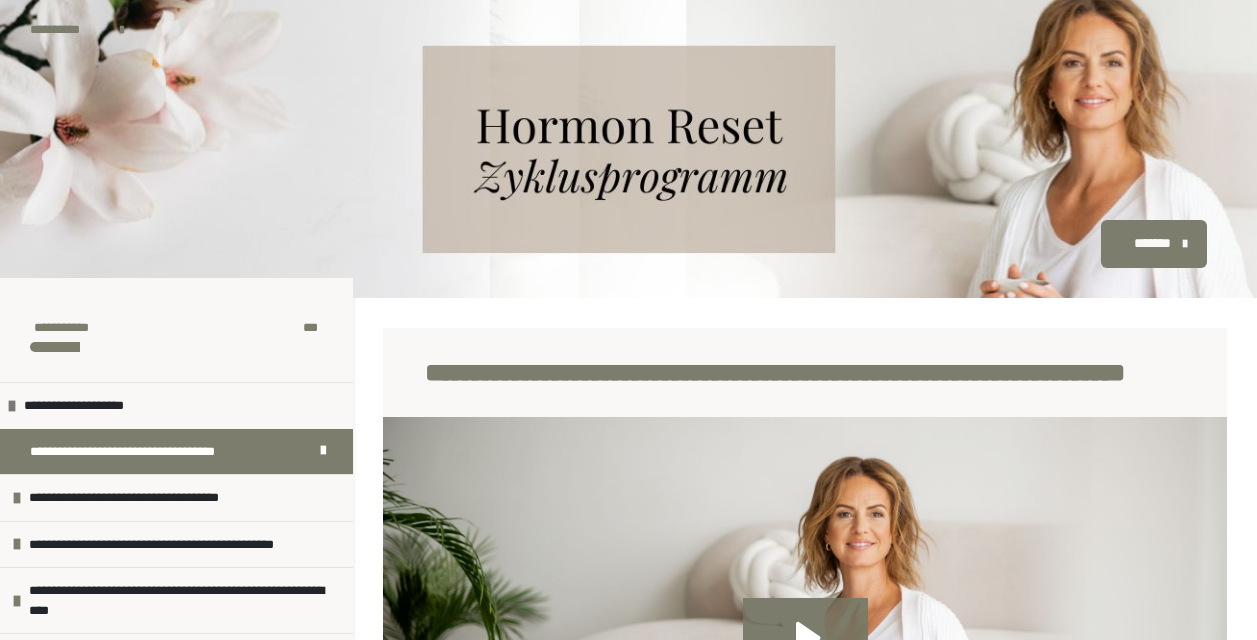 drag, startPoint x: 1258, startPoint y: 137, endPoint x: 776, endPoint y: 285, distance: 504.21027 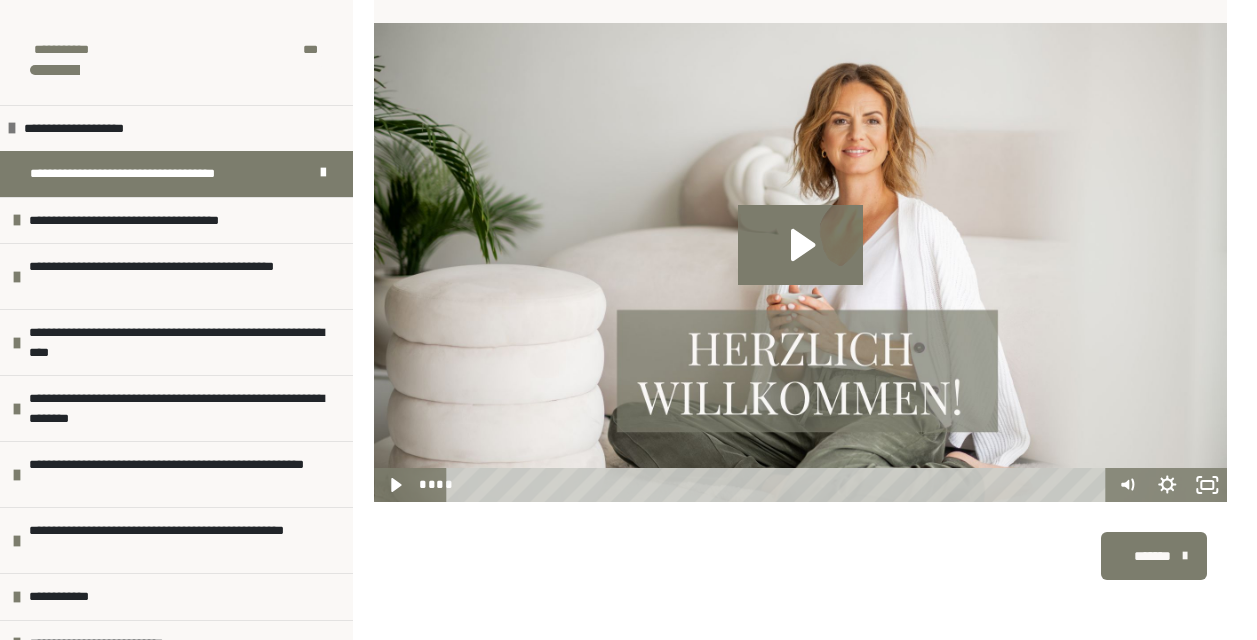 scroll, scrollTop: 434, scrollLeft: 0, axis: vertical 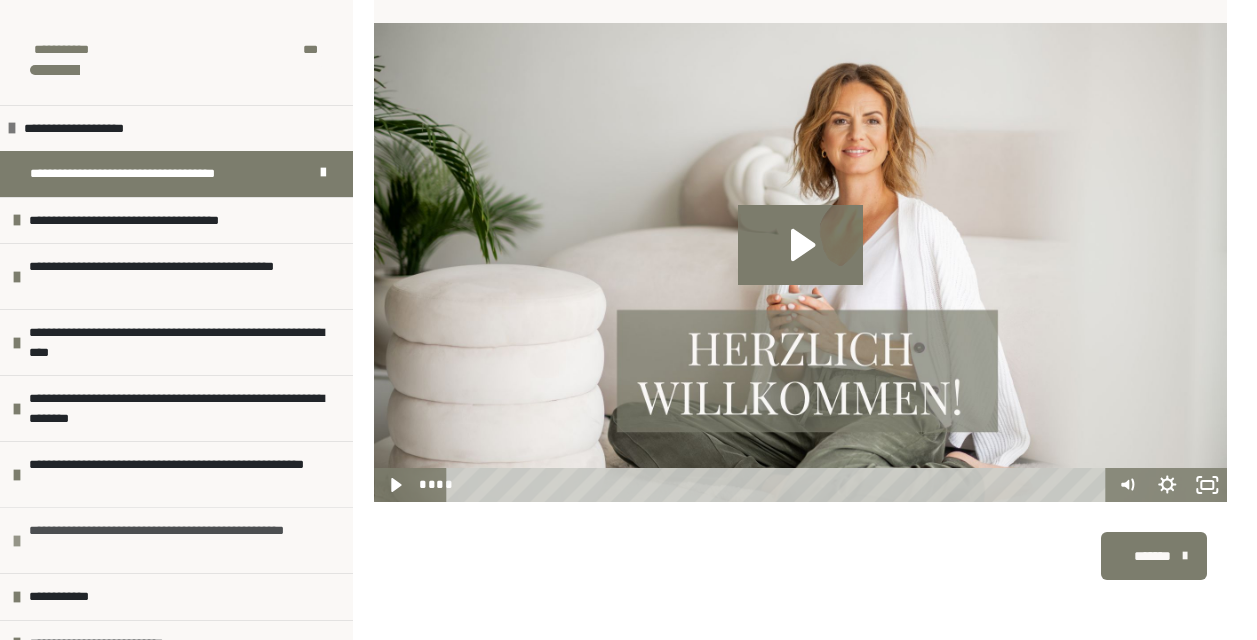 click on "**********" at bounding box center (178, 540) 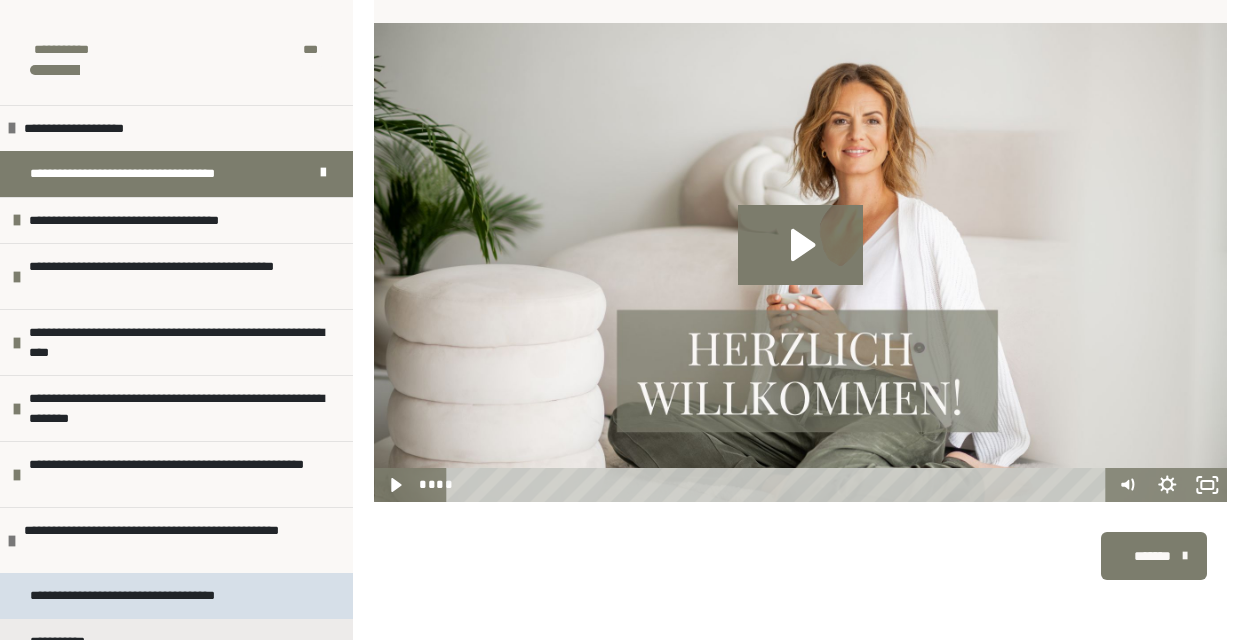 drag, startPoint x: 350, startPoint y: 402, endPoint x: 196, endPoint y: 588, distance: 241.47878 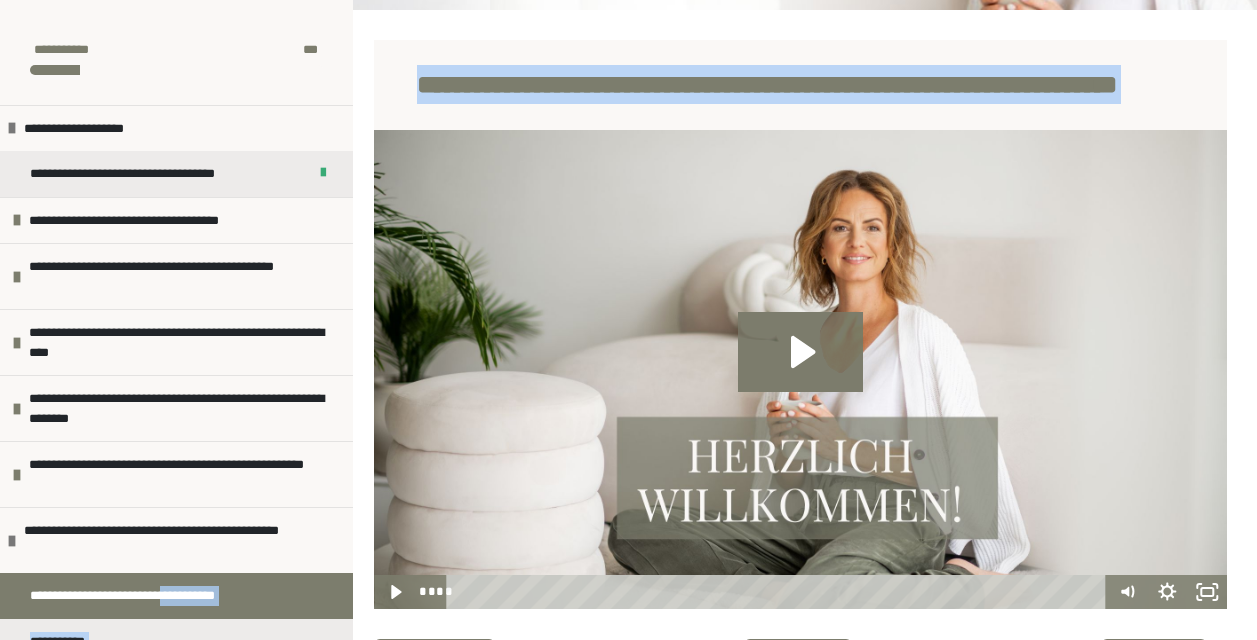 drag, startPoint x: 196, startPoint y: 588, endPoint x: 554, endPoint y: 322, distance: 446.0045 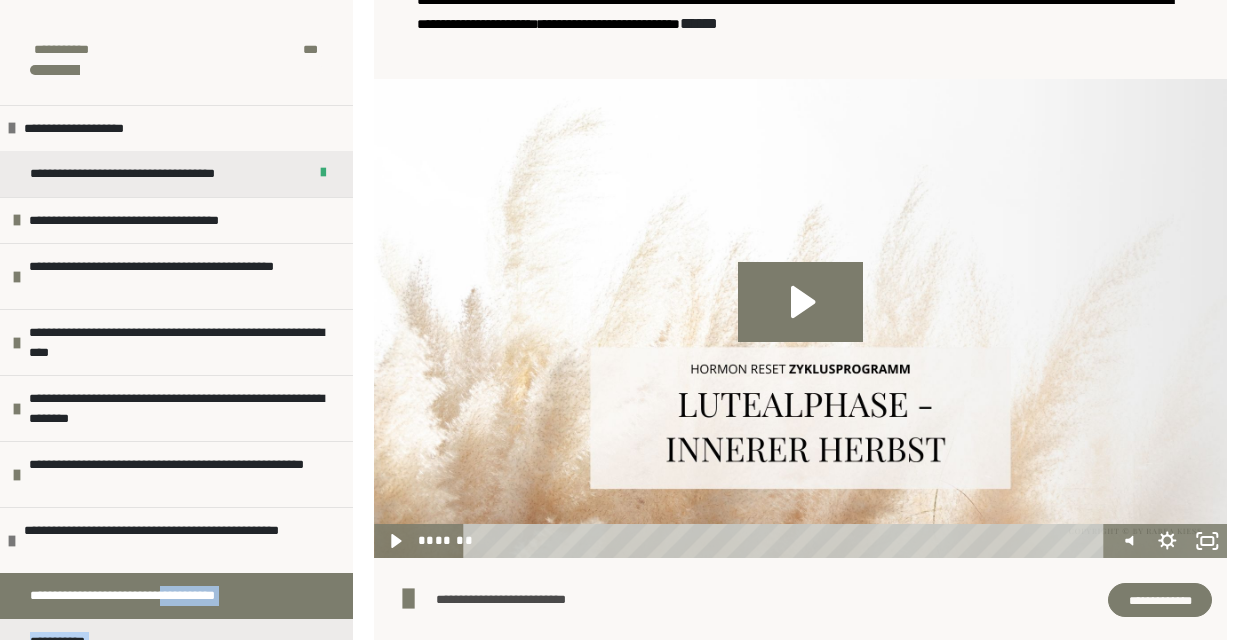 scroll, scrollTop: 698, scrollLeft: 0, axis: vertical 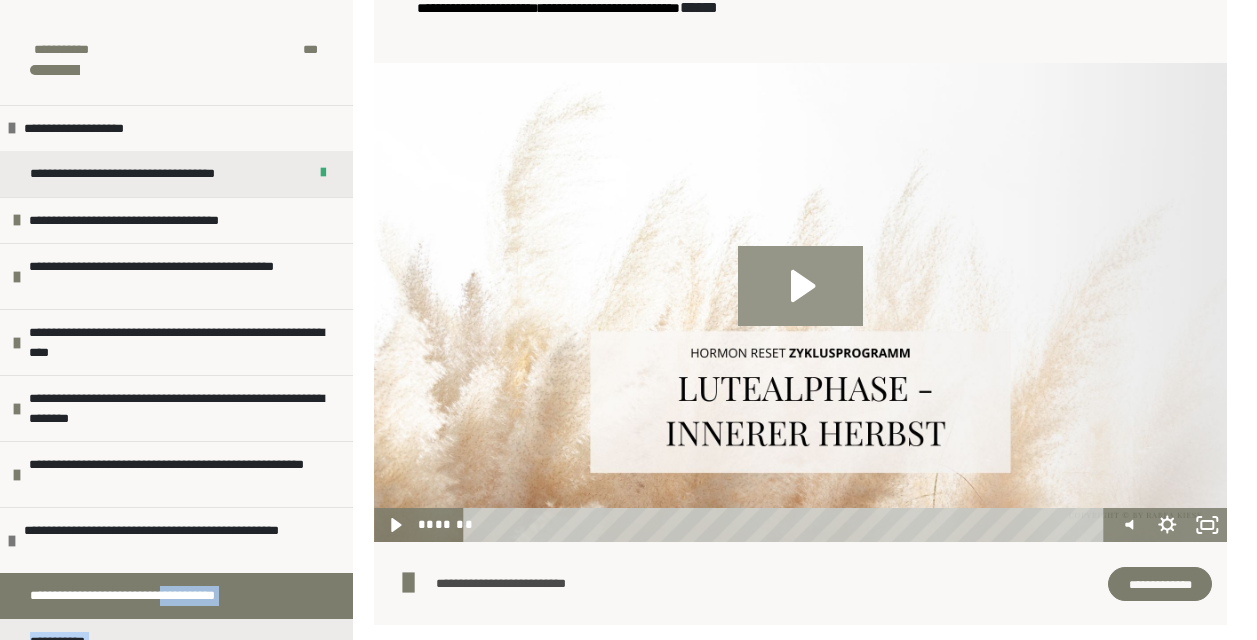 click 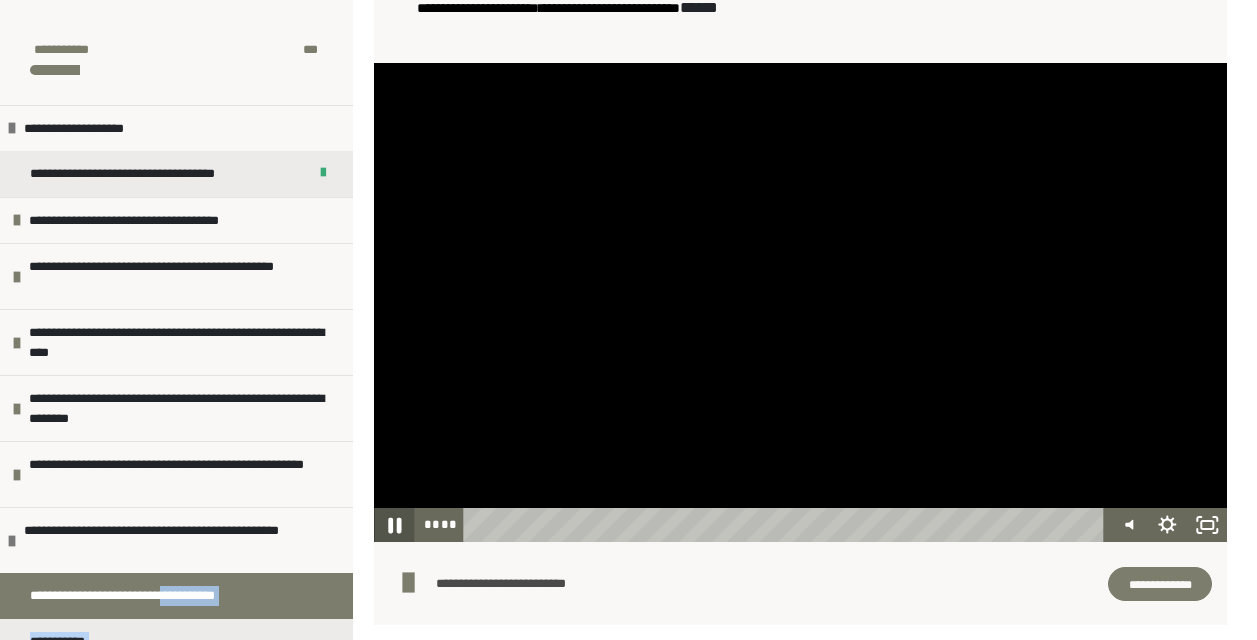 click 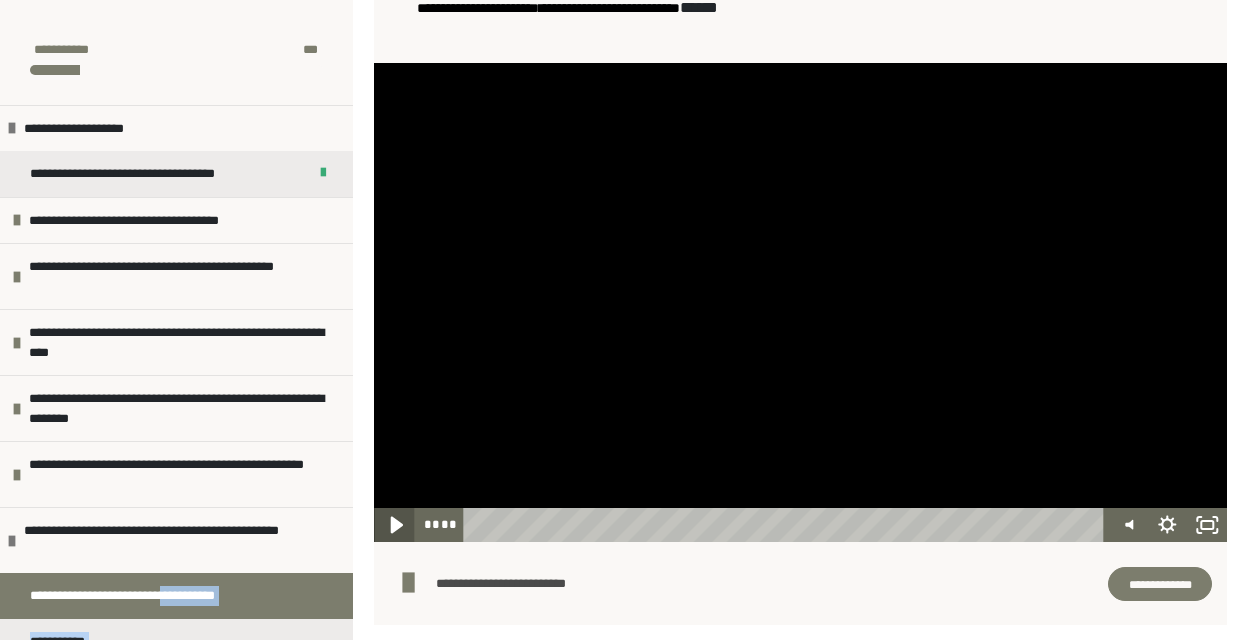 click 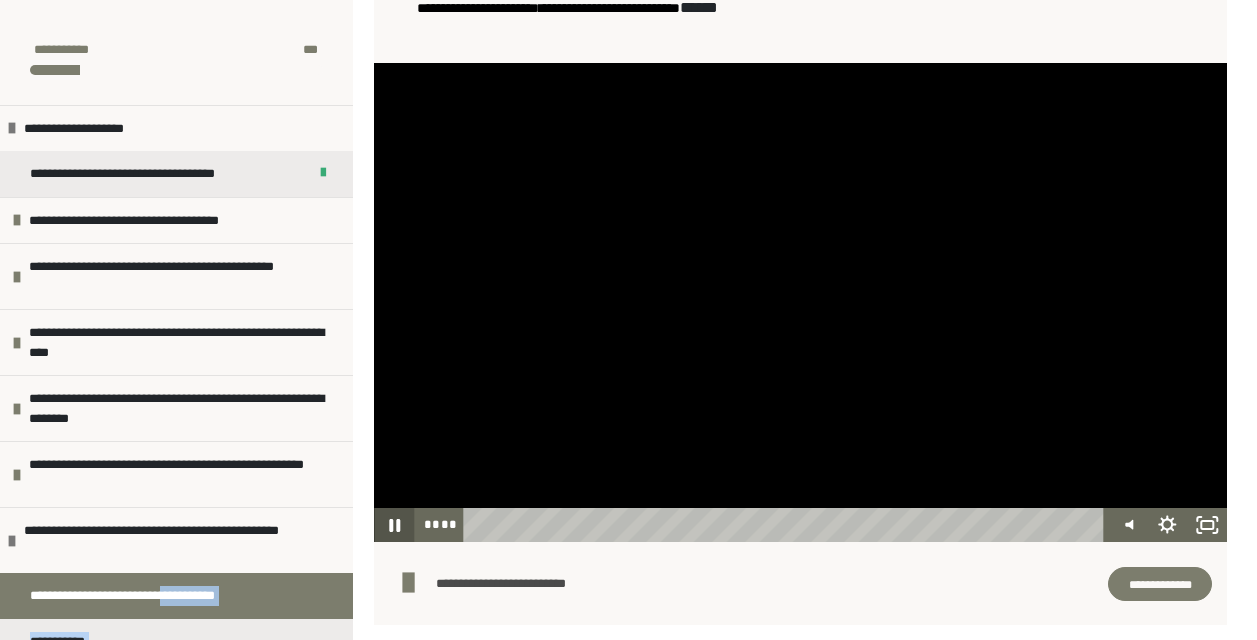 click 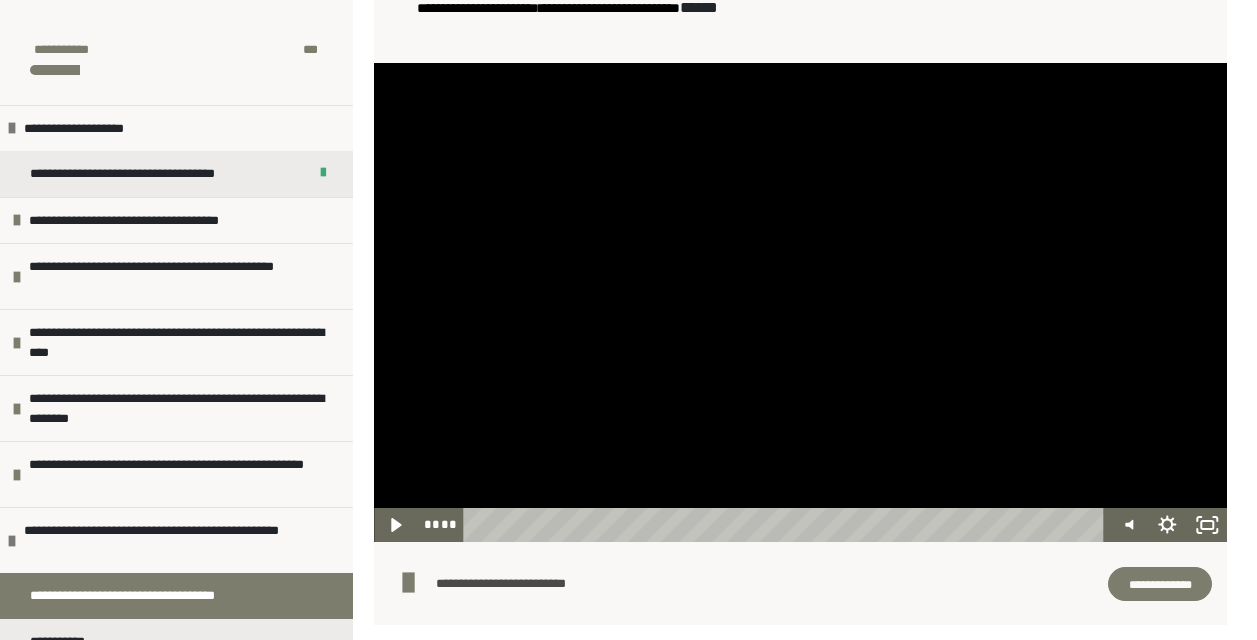 click on "**********" at bounding box center (697, 583) 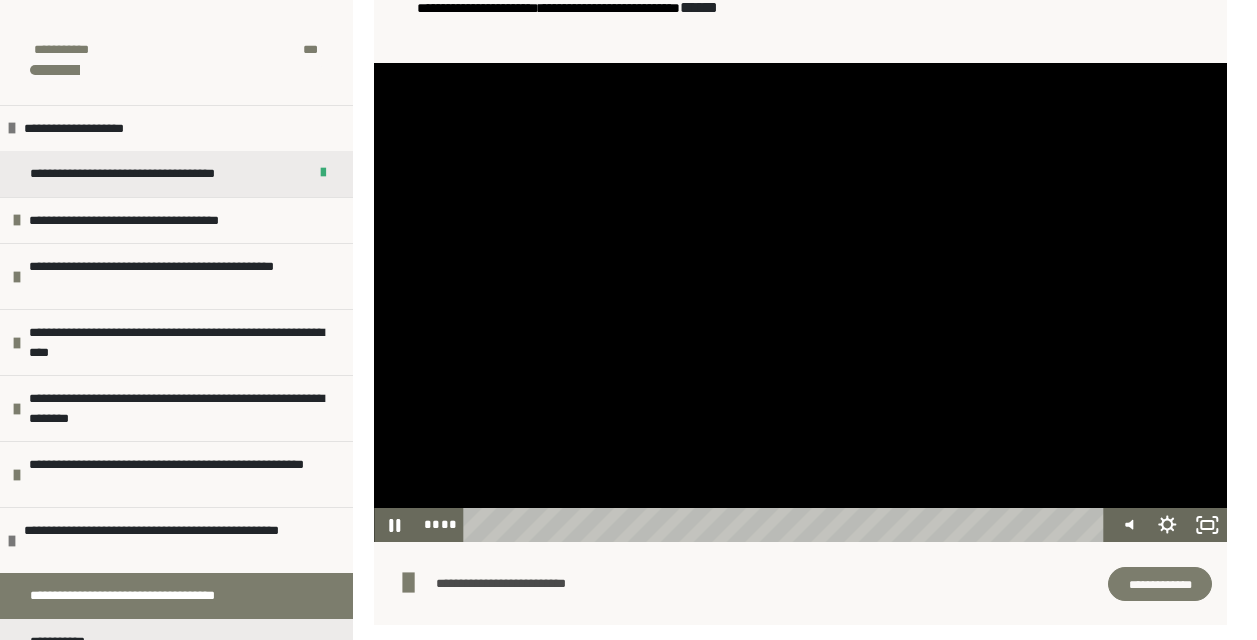 type 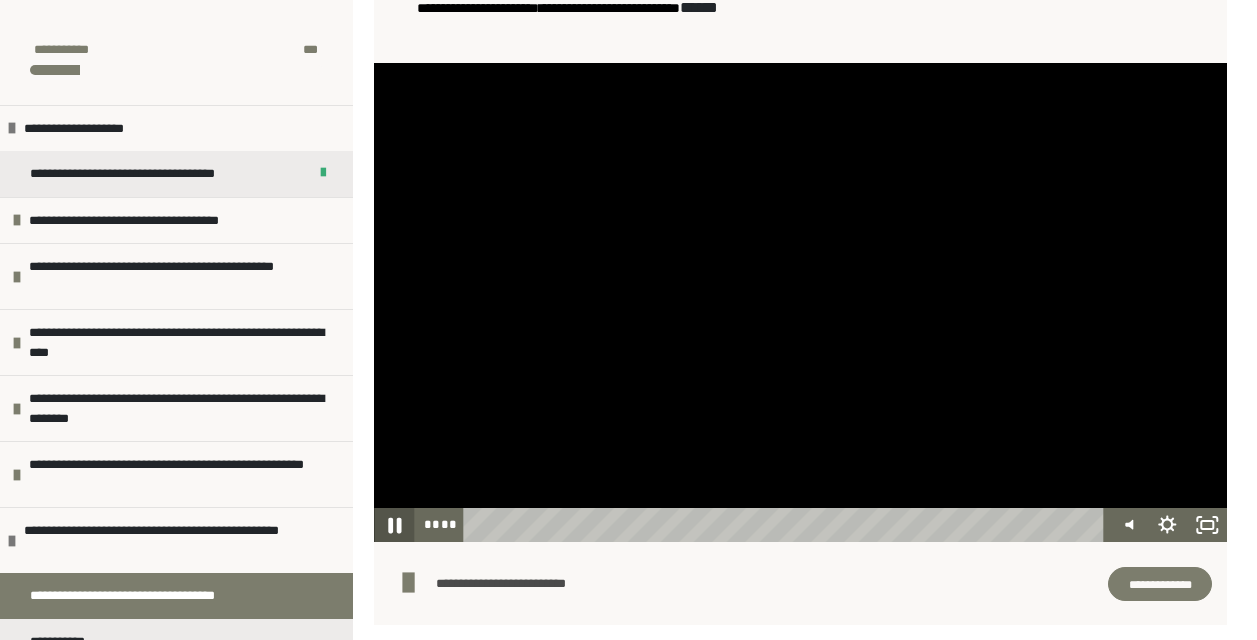 click 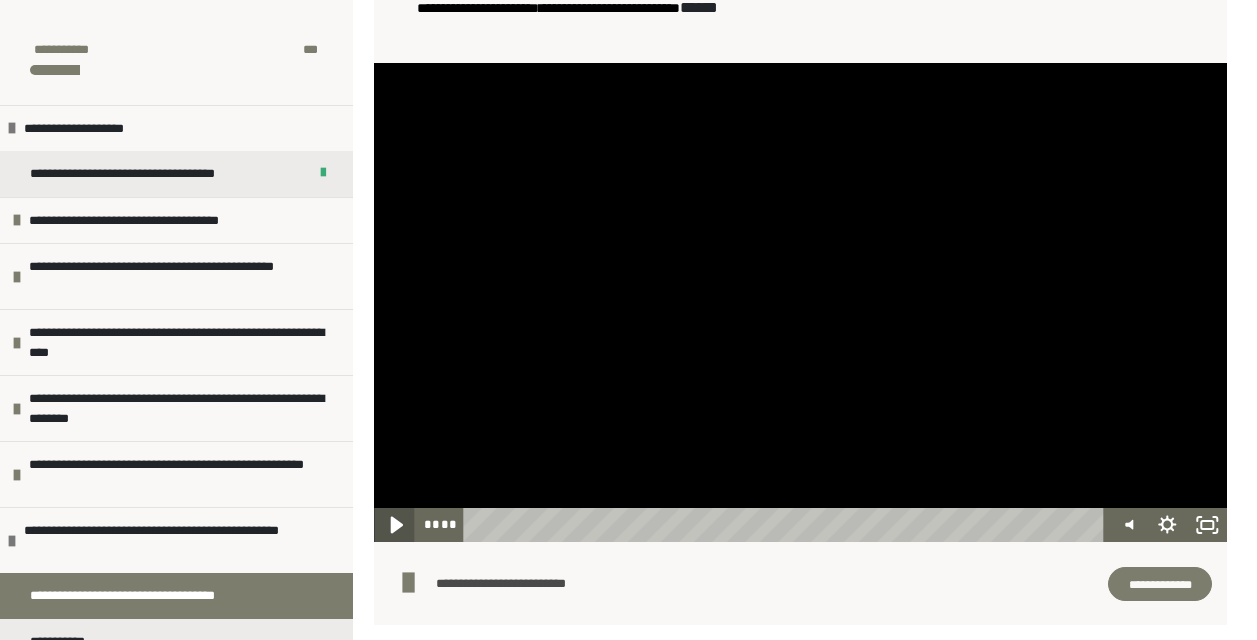 click 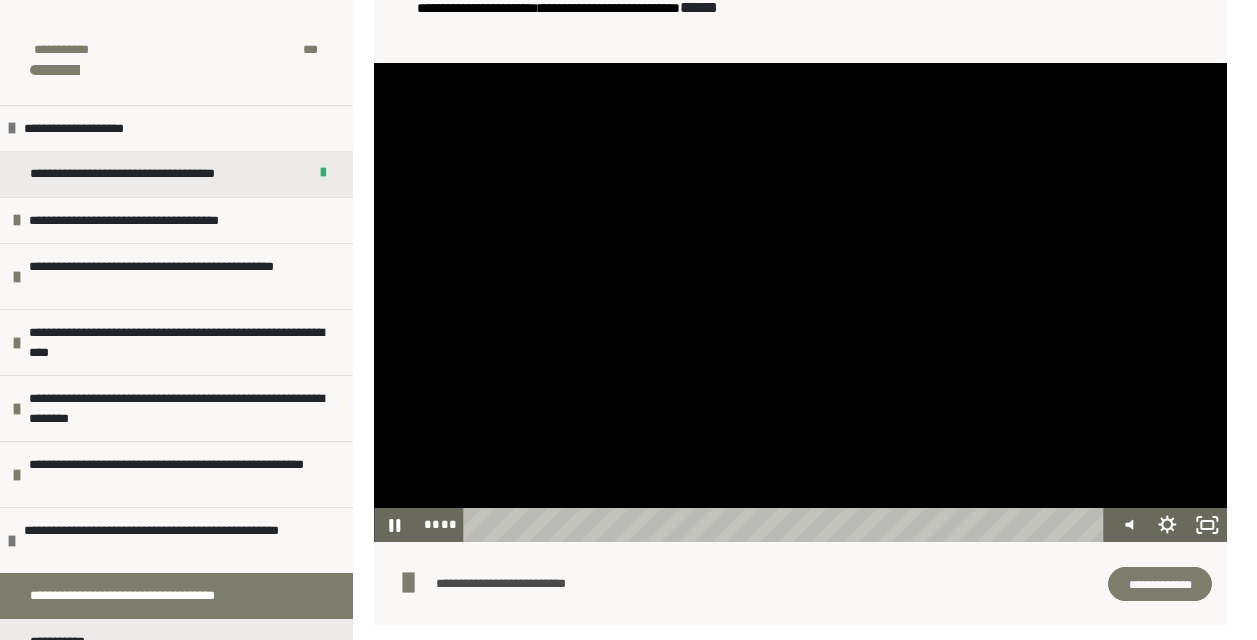 click on "**********" at bounding box center [800, -154] 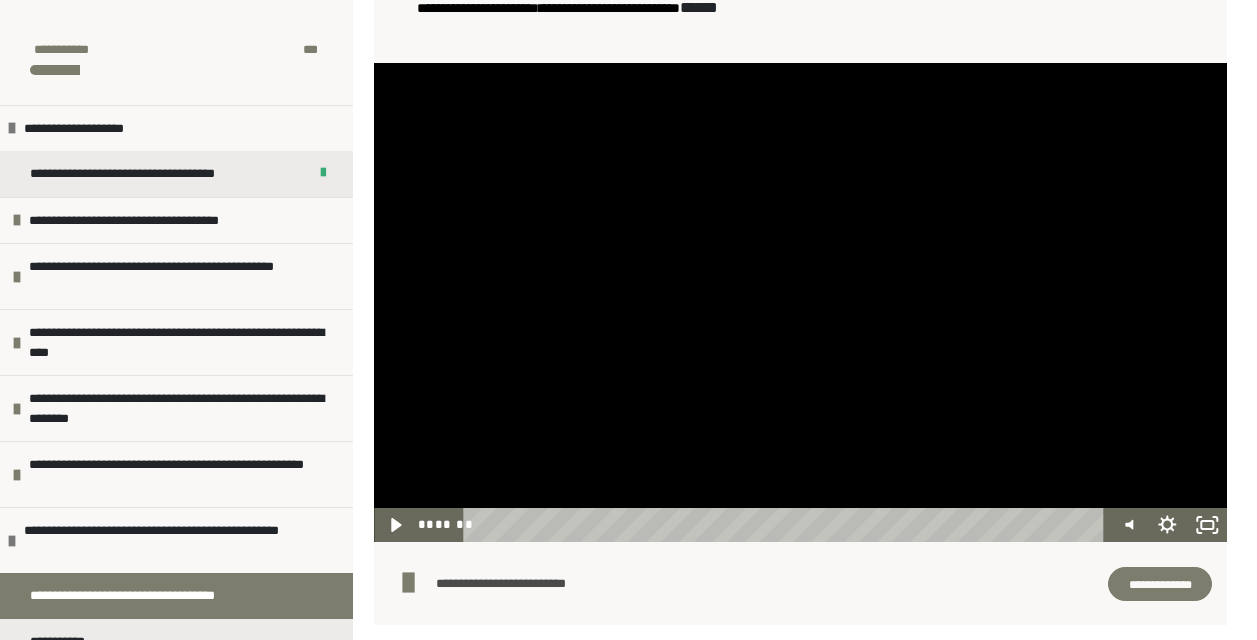 click at bounding box center [800, 303] 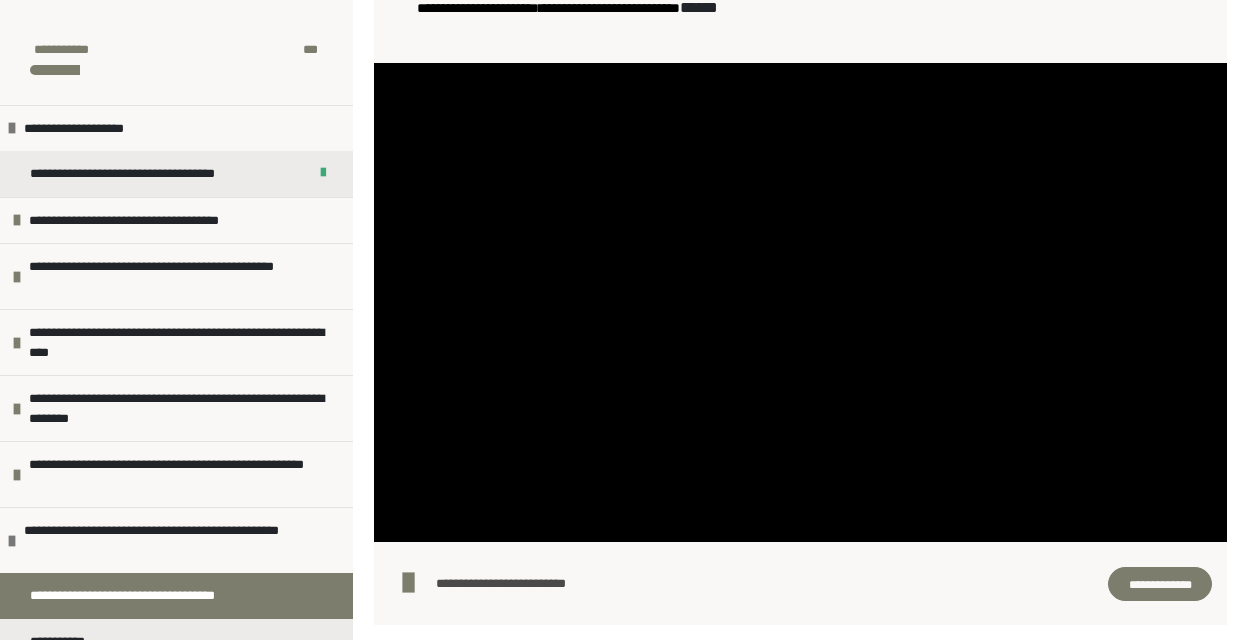 click on "**********" at bounding box center [800, -154] 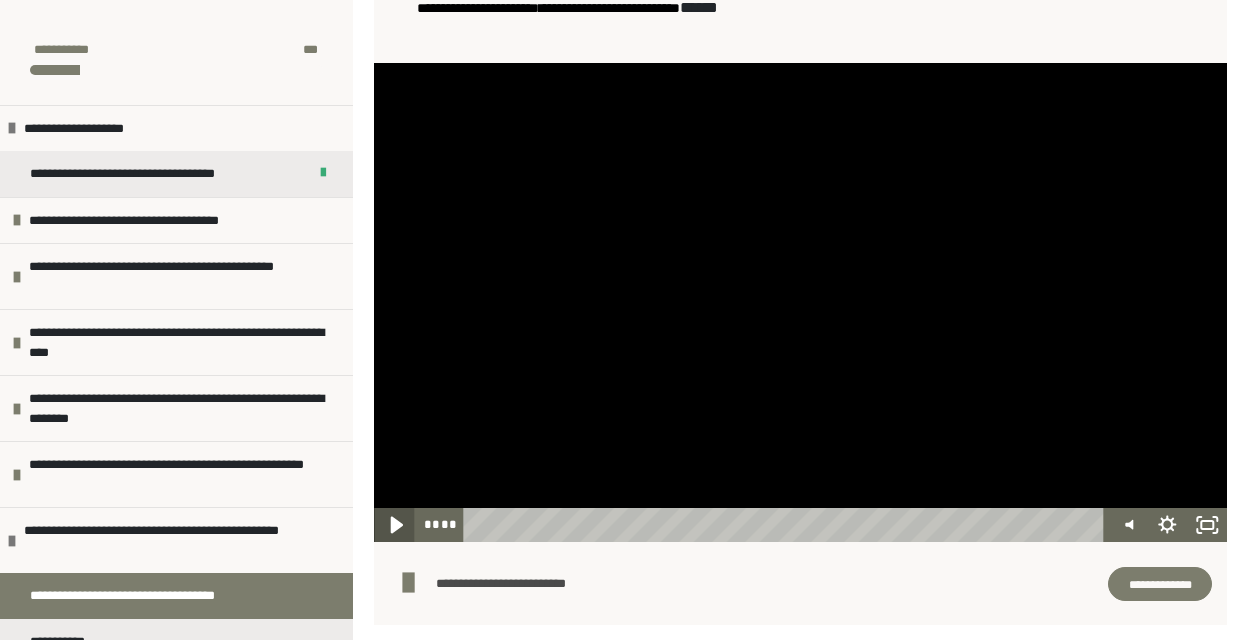 click 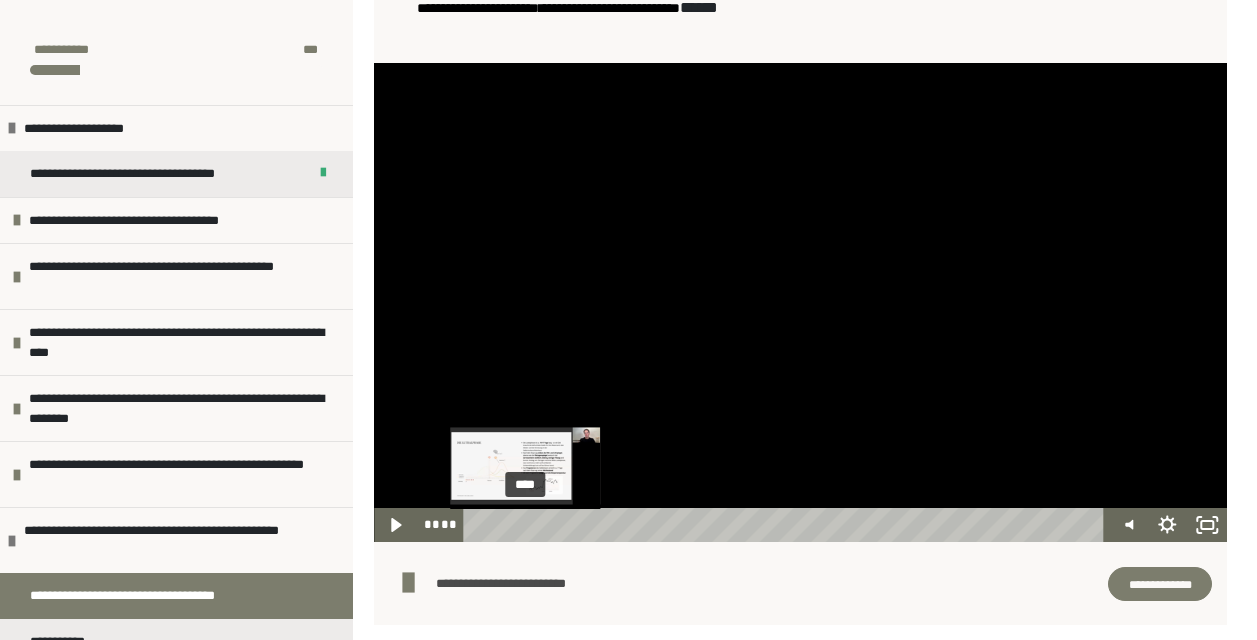 click on "****" at bounding box center (787, 525) 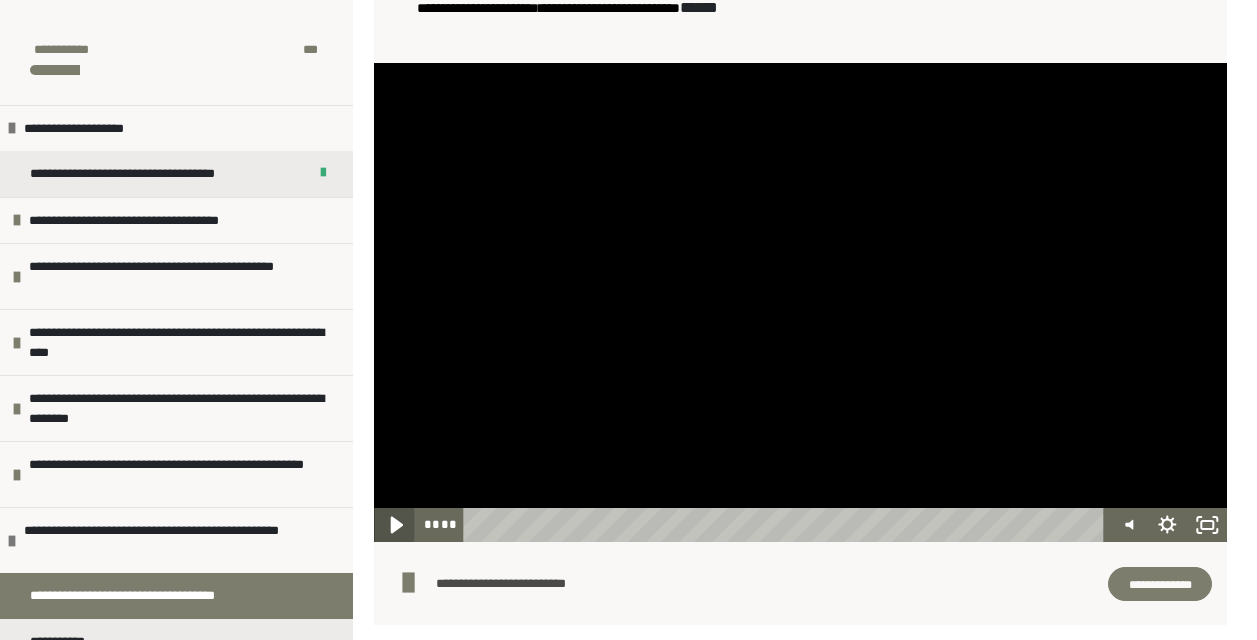 click 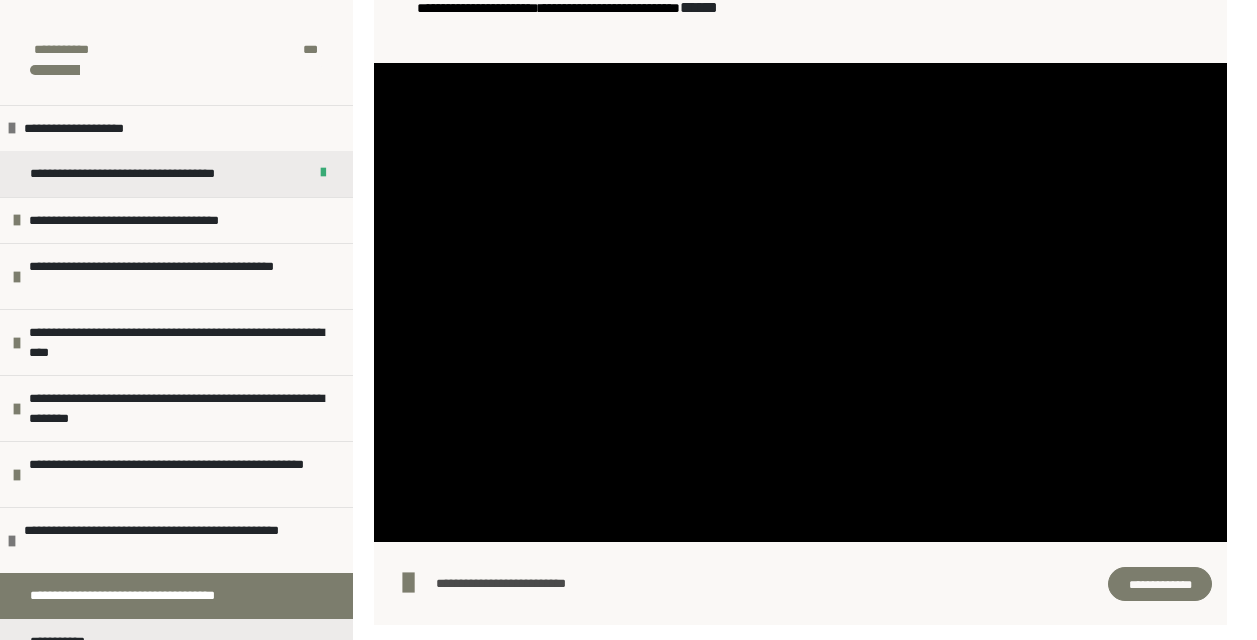click on "**********" at bounding box center [800, -154] 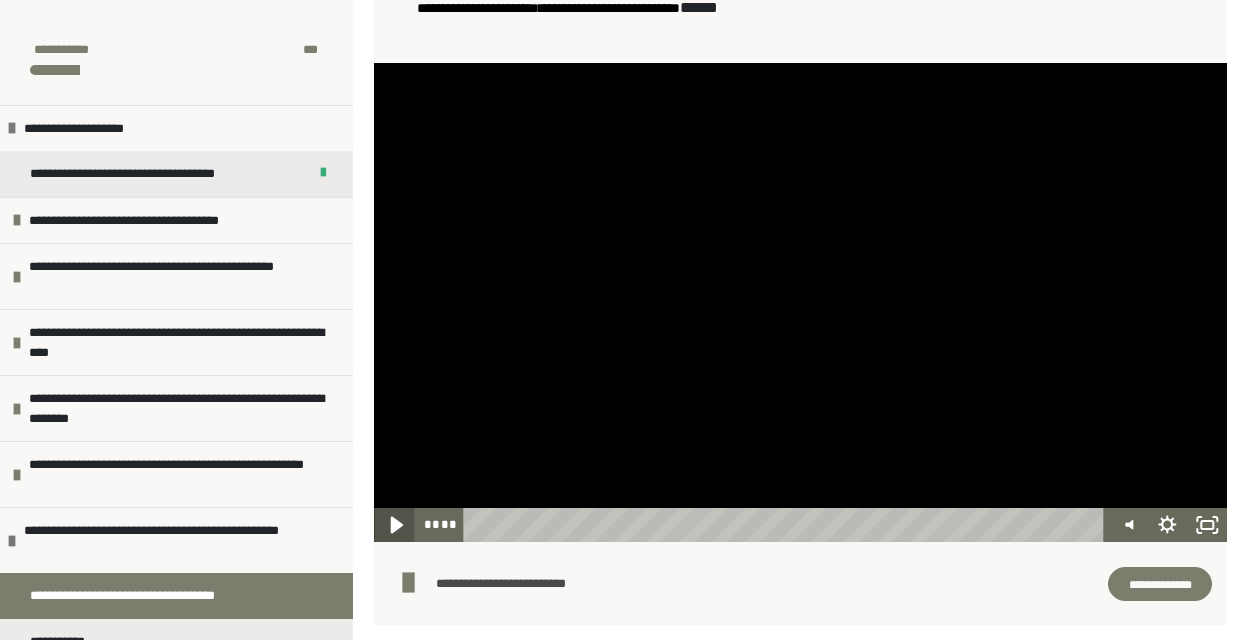 click 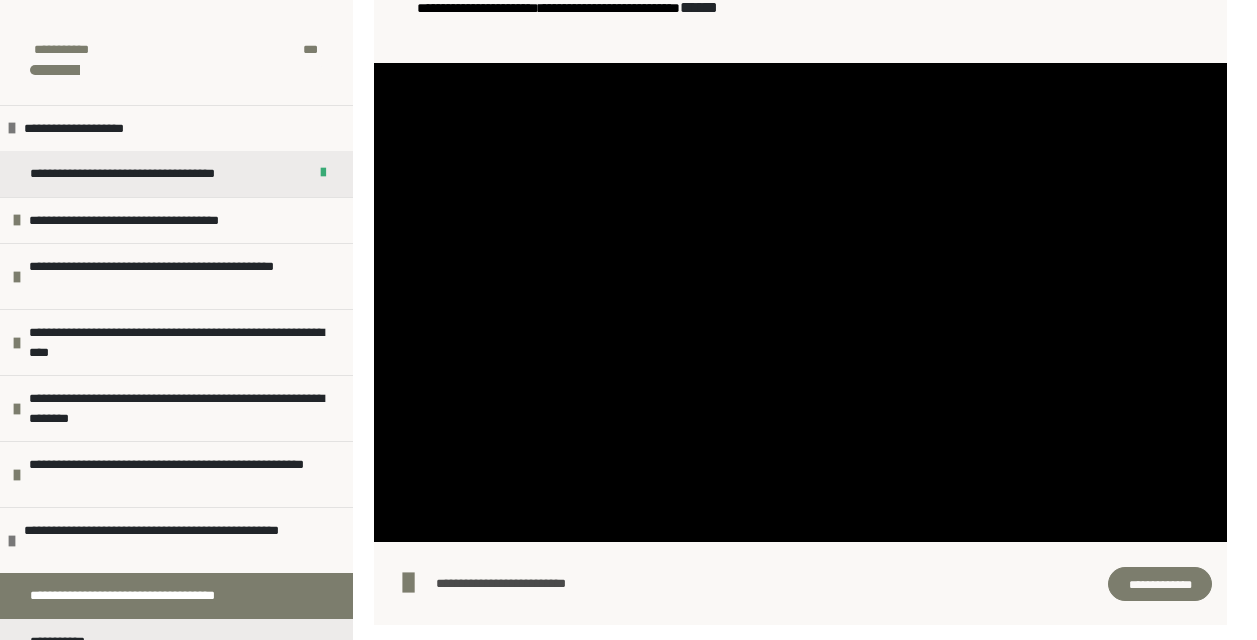 click on "**********" at bounding box center [800, -154] 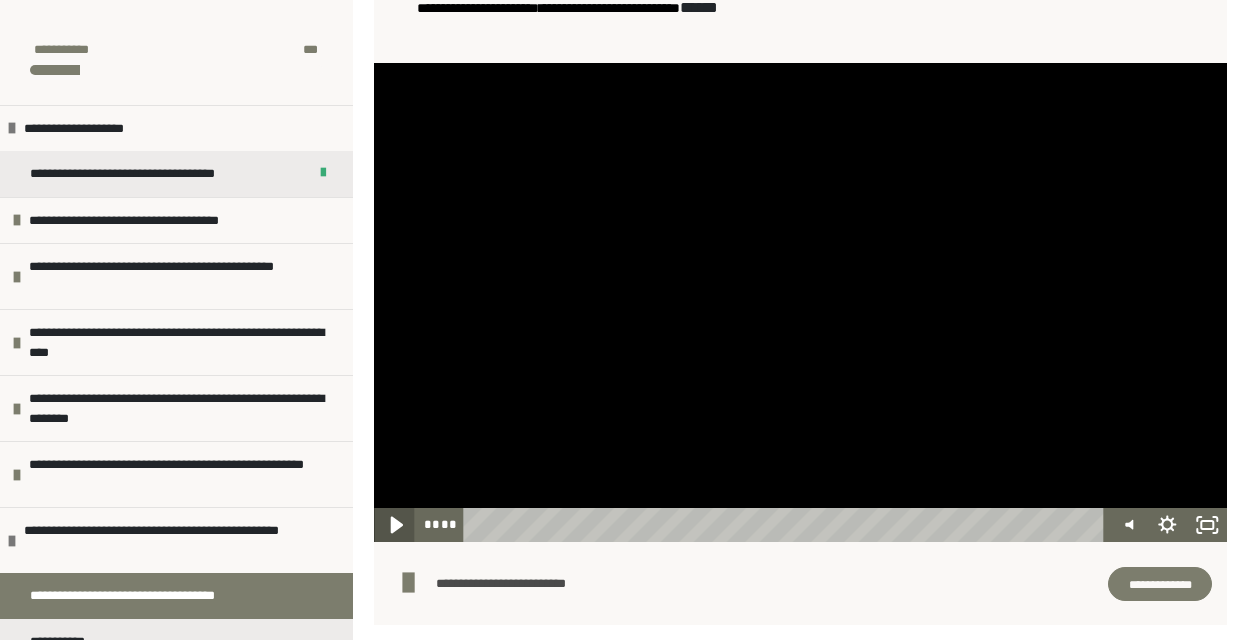 click 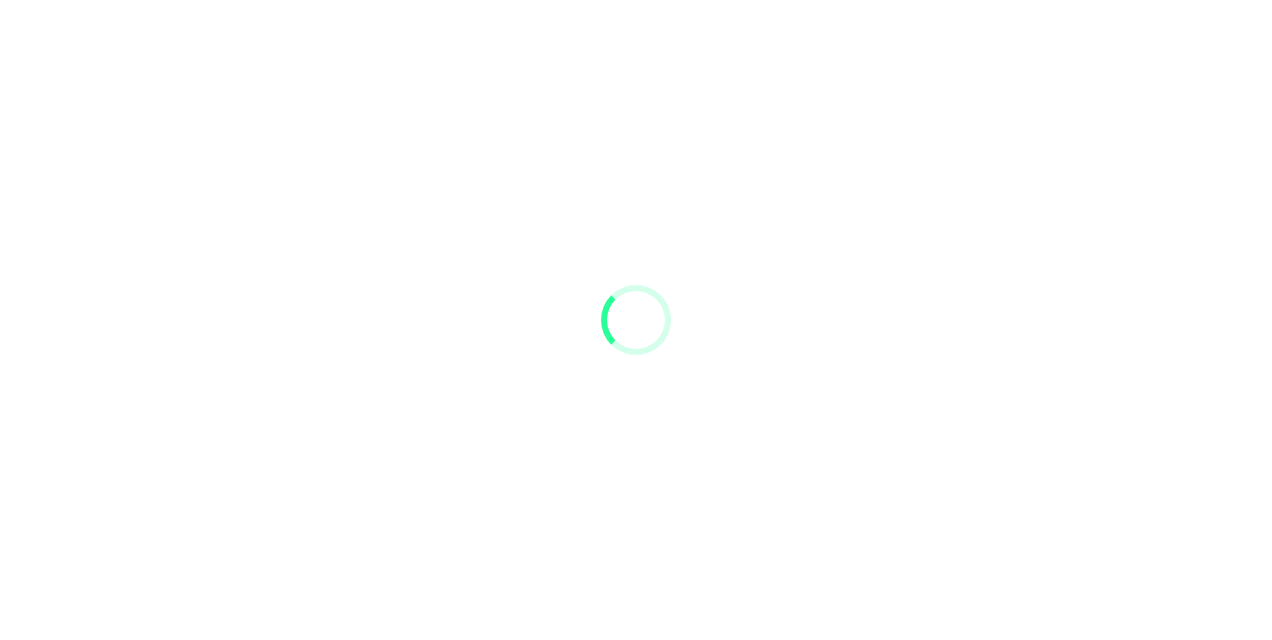 scroll, scrollTop: 0, scrollLeft: 0, axis: both 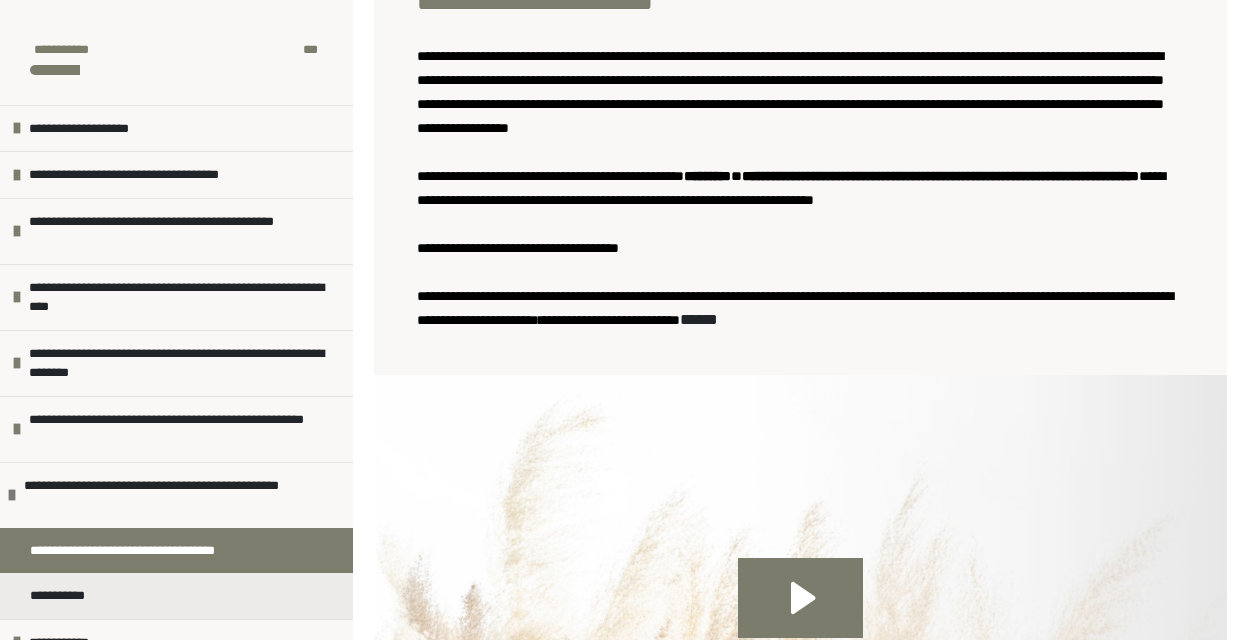 click on "**********" at bounding box center [151, 551] 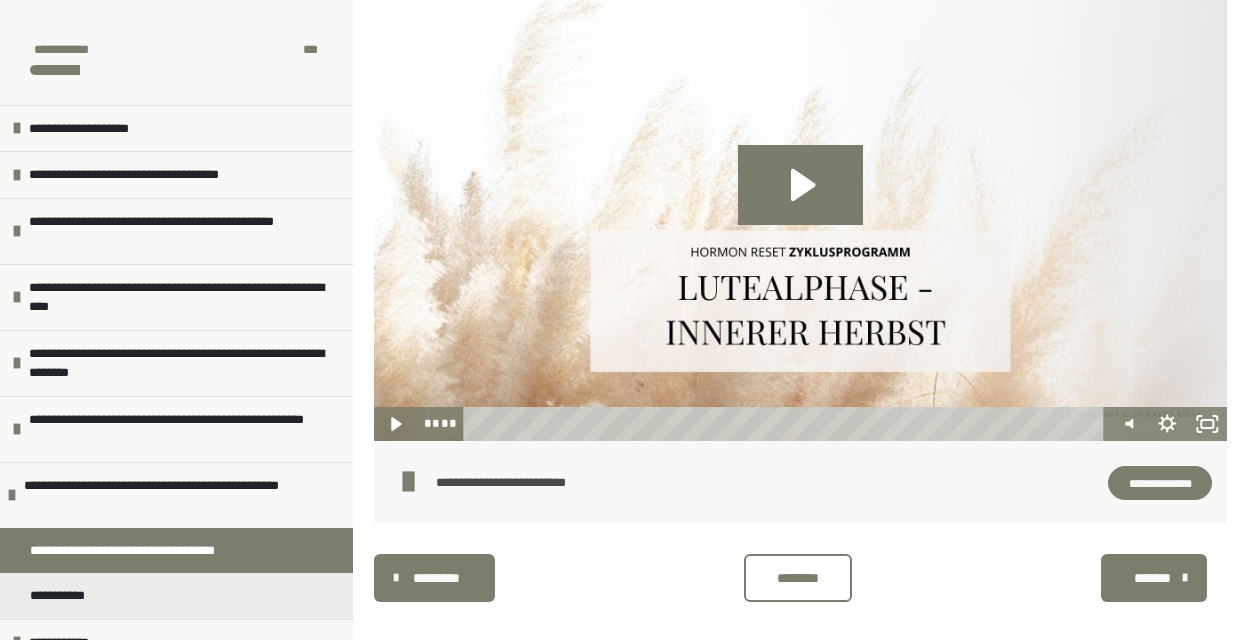 scroll, scrollTop: 807, scrollLeft: 0, axis: vertical 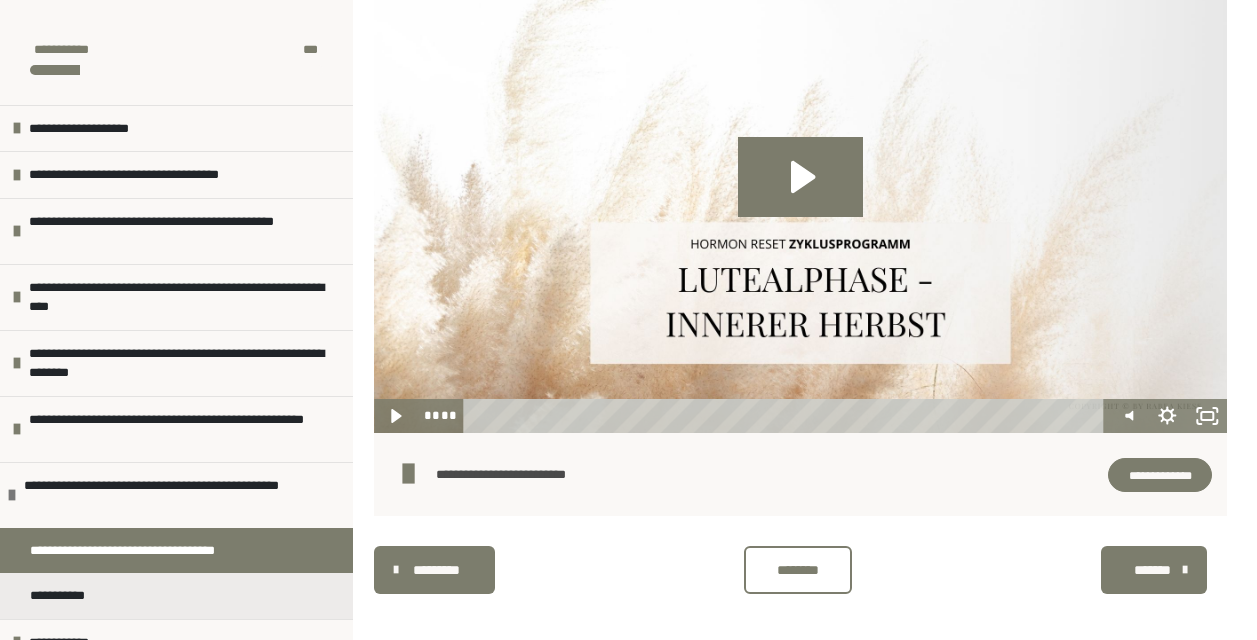 click at bounding box center [800, 194] 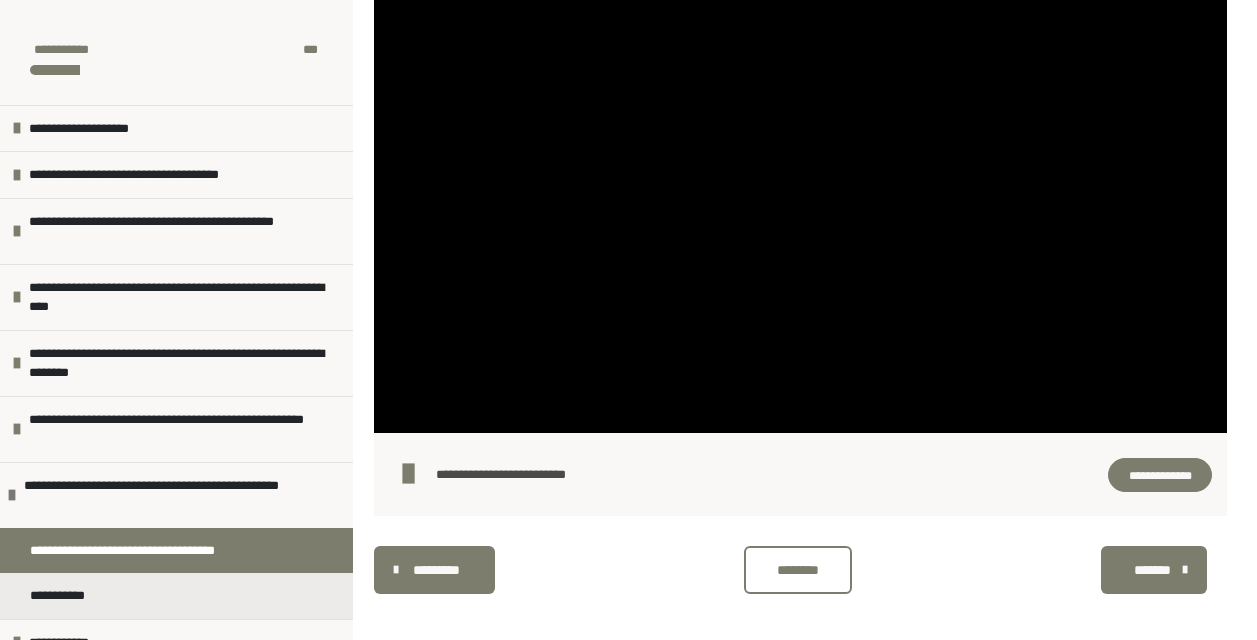 click on "**********" at bounding box center [800, 474] 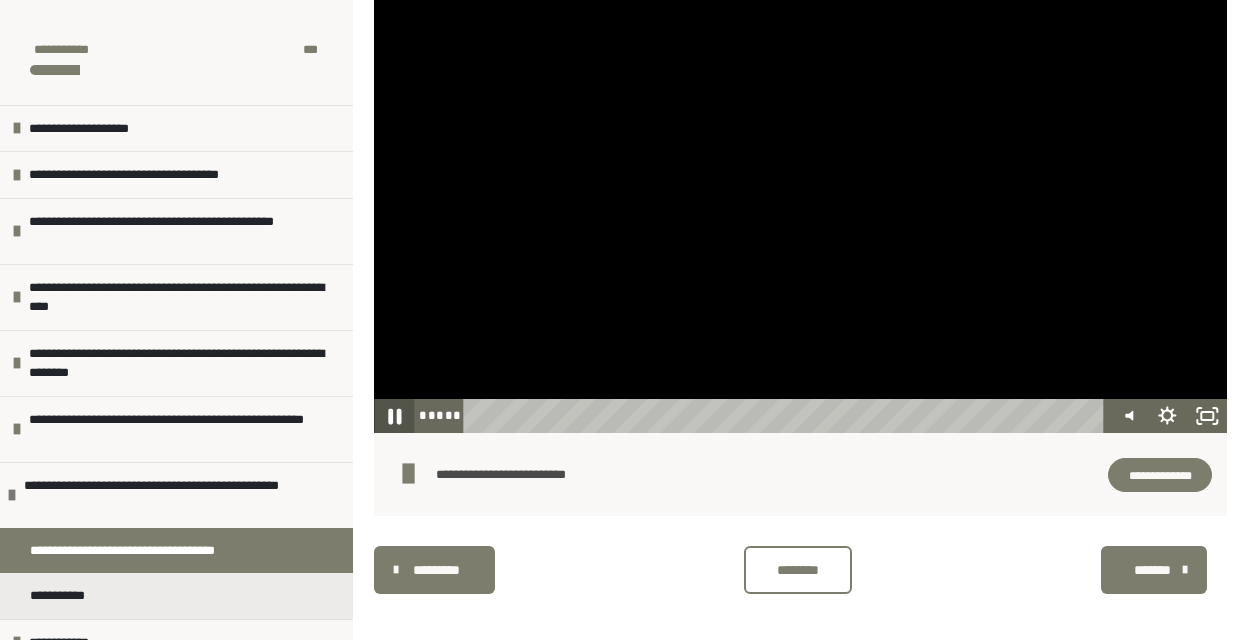 click 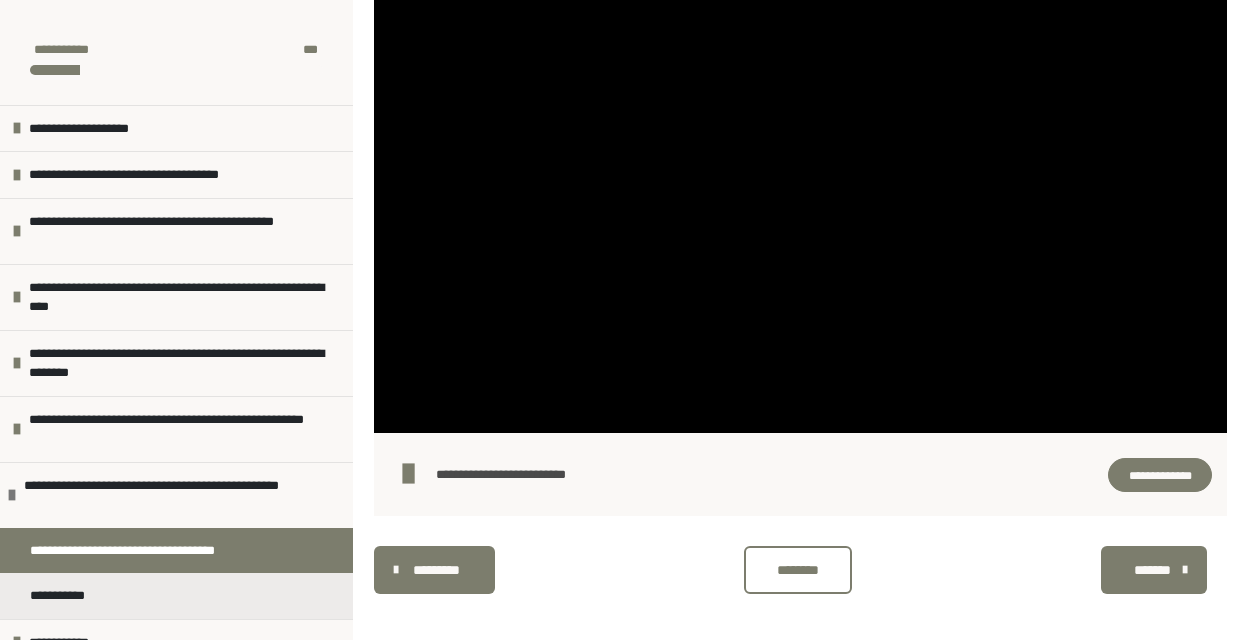 drag, startPoint x: 401, startPoint y: 476, endPoint x: 703, endPoint y: 569, distance: 315.99524 